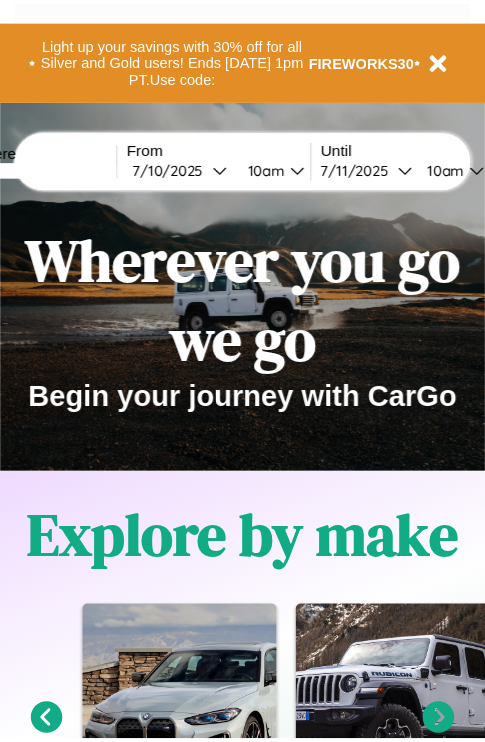 scroll, scrollTop: 0, scrollLeft: 0, axis: both 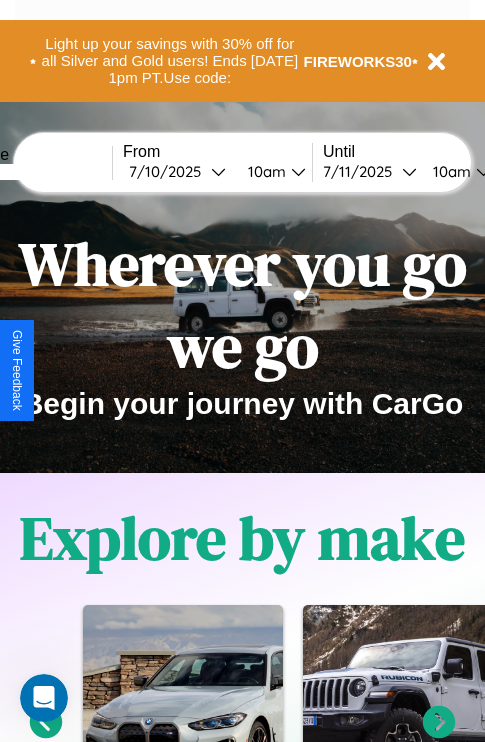 click at bounding box center [37, 172] 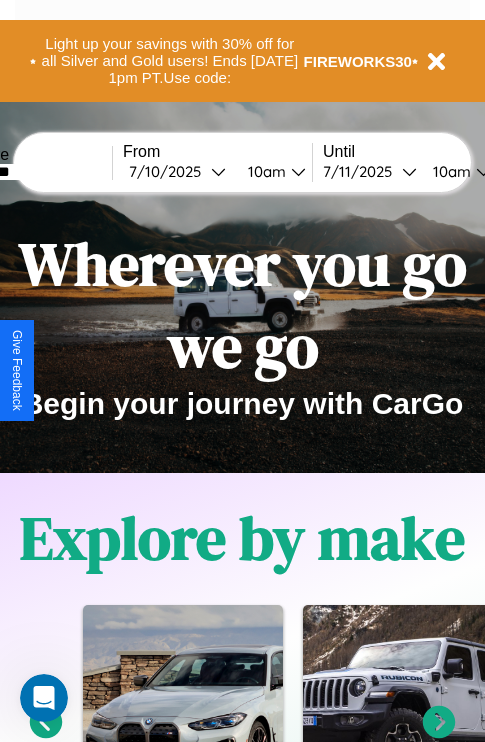 type on "********" 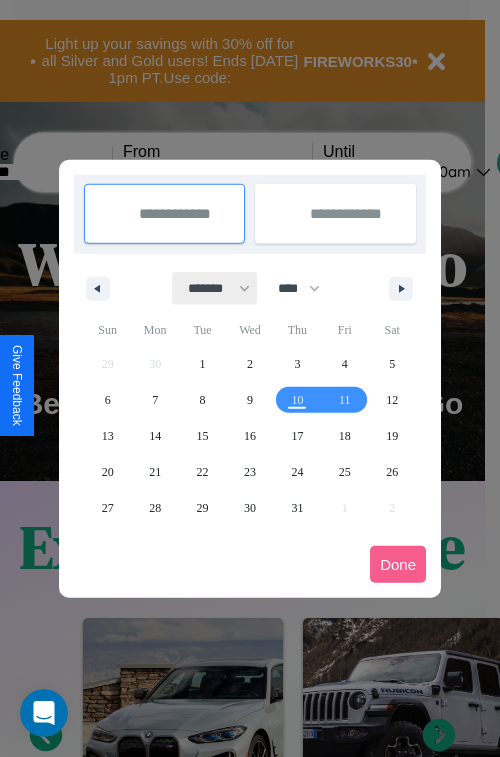 click on "******* ******** ***** ***** *** **** **** ****** ********* ******* ******** ********" at bounding box center [215, 288] 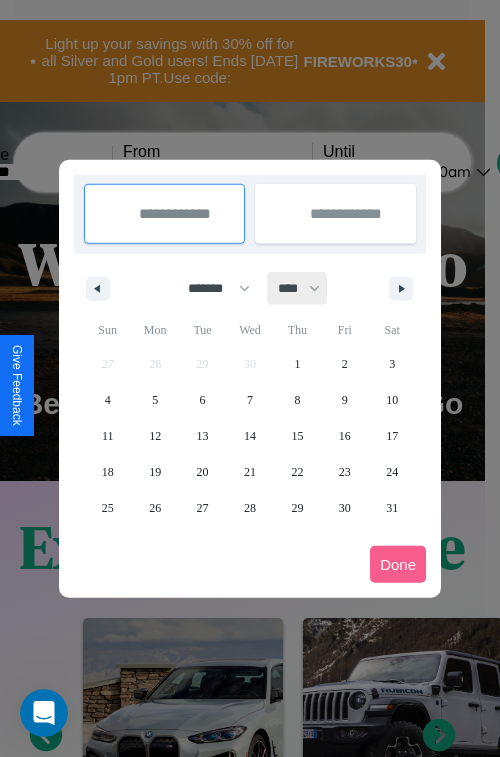 click on "**** **** **** **** **** **** **** **** **** **** **** **** **** **** **** **** **** **** **** **** **** **** **** **** **** **** **** **** **** **** **** **** **** **** **** **** **** **** **** **** **** **** **** **** **** **** **** **** **** **** **** **** **** **** **** **** **** **** **** **** **** **** **** **** **** **** **** **** **** **** **** **** **** **** **** **** **** **** **** **** **** **** **** **** **** **** **** **** **** **** **** **** **** **** **** **** **** **** **** **** **** **** **** **** **** **** **** **** **** **** **** **** **** **** **** **** **** **** **** **** ****" at bounding box center [298, 288] 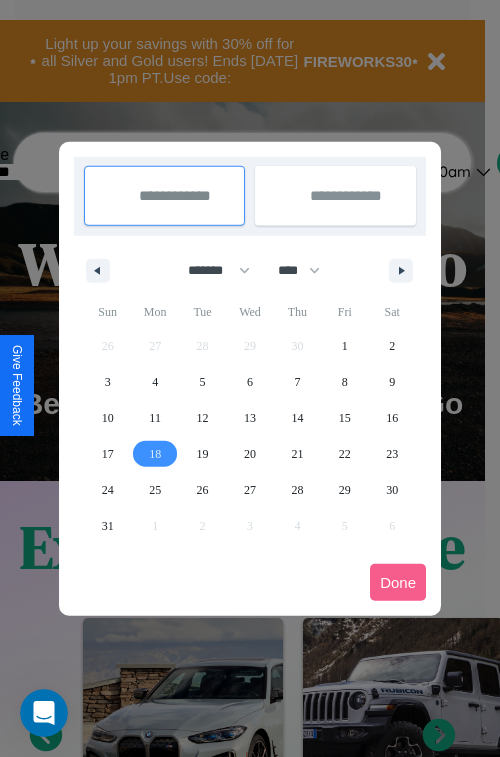 click on "18" at bounding box center [155, 454] 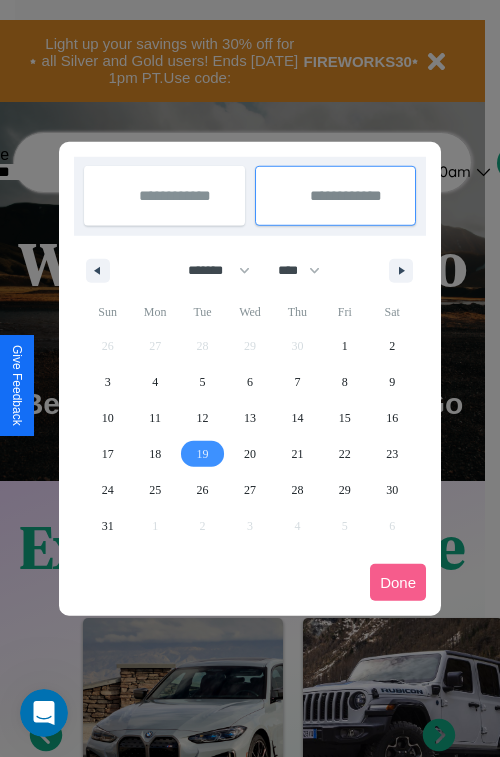 click on "19" at bounding box center (203, 454) 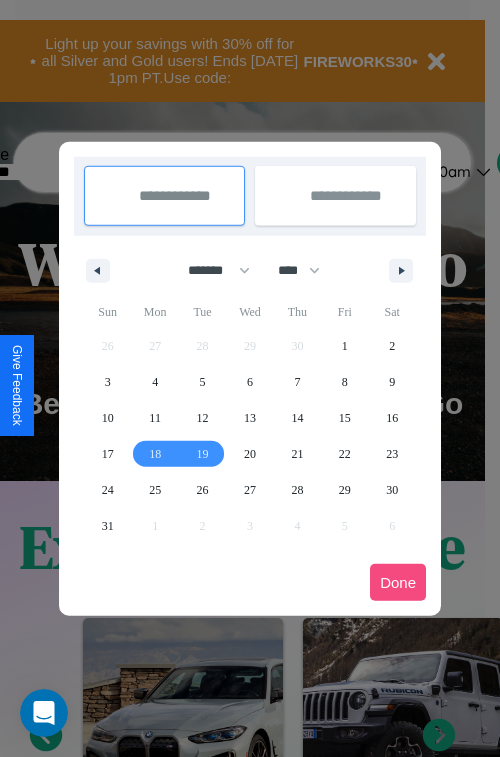 click on "Done" at bounding box center [398, 582] 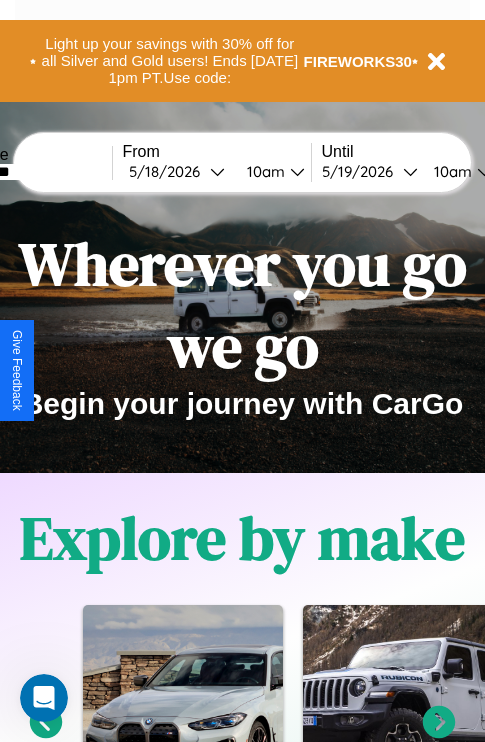 scroll, scrollTop: 0, scrollLeft: 74, axis: horizontal 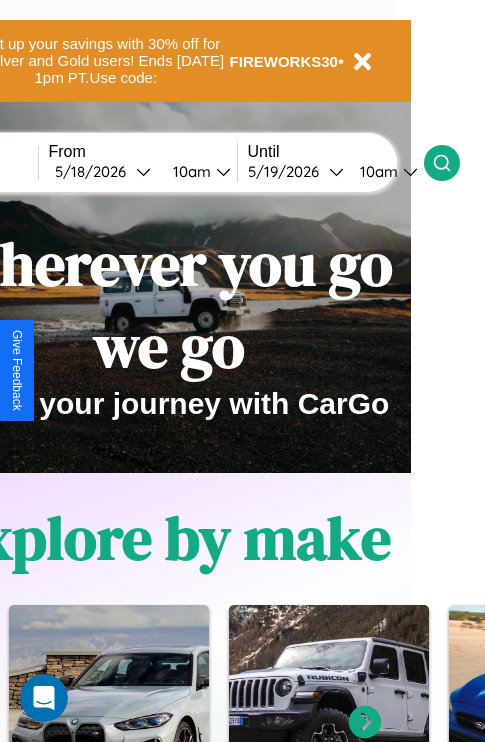 click 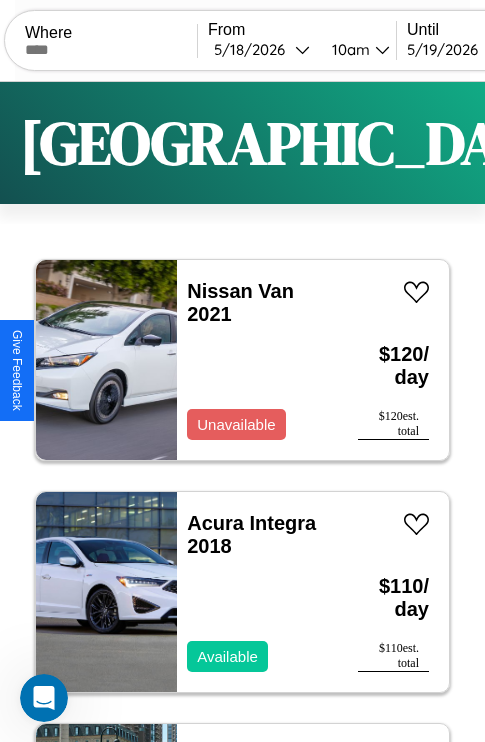 scroll, scrollTop: 95, scrollLeft: 0, axis: vertical 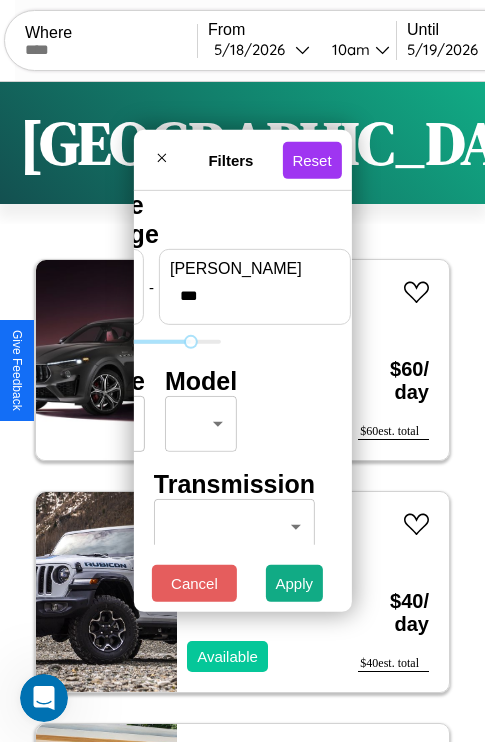type on "***" 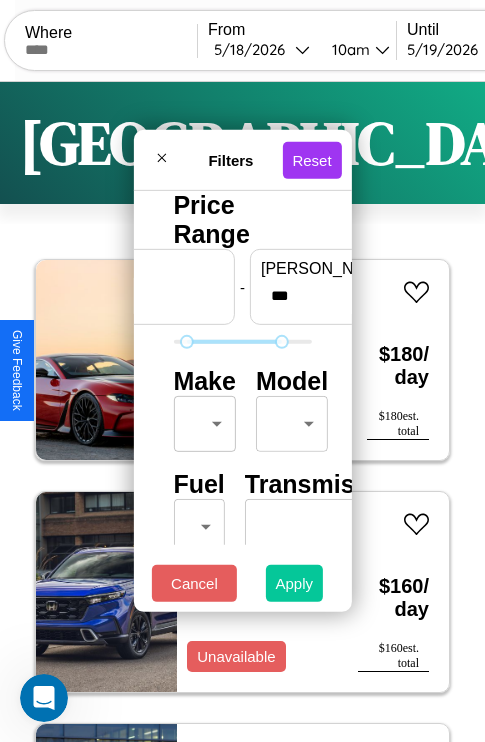 type on "**" 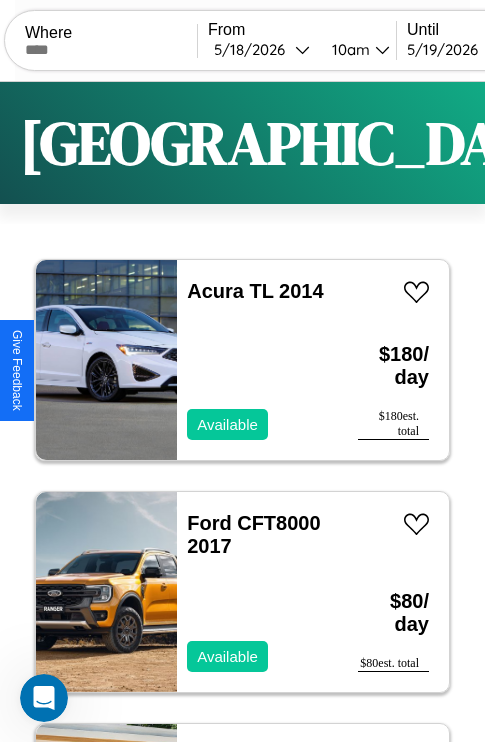 scroll, scrollTop: 95, scrollLeft: 0, axis: vertical 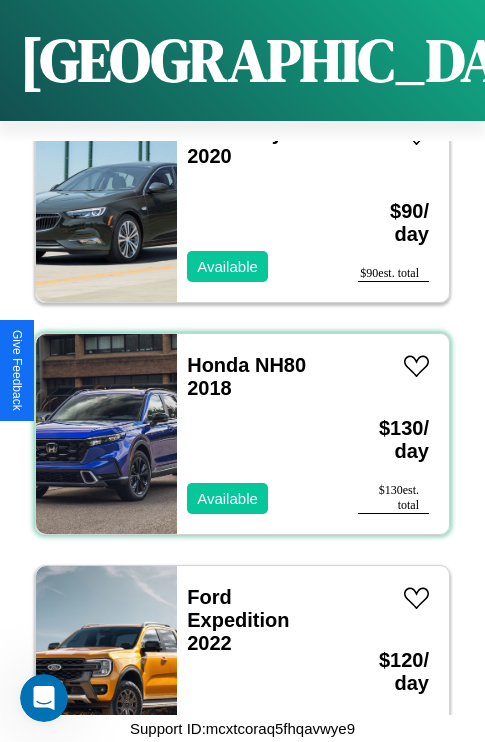 click on "Honda   NH80   2018 Available" at bounding box center (257, 434) 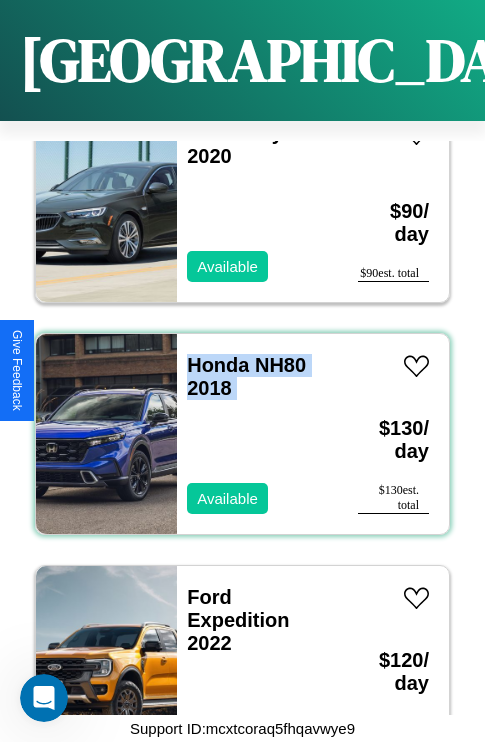 click on "Honda   NH80   2018 Available" at bounding box center (257, 434) 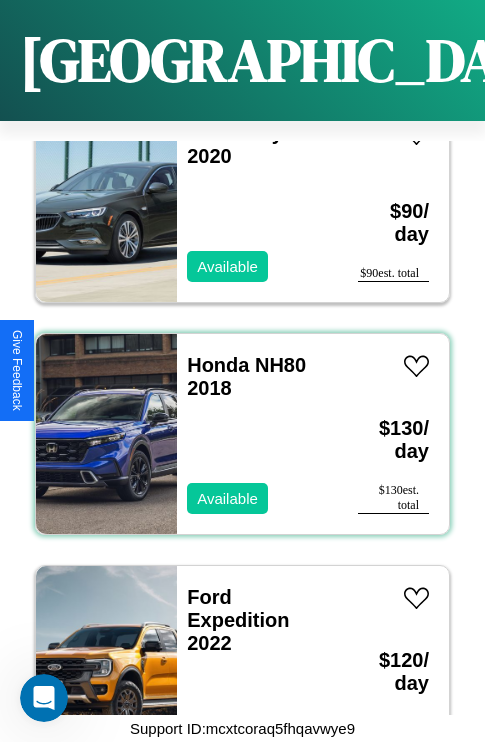 click on "Honda   NH80   2018 Available" at bounding box center [257, 434] 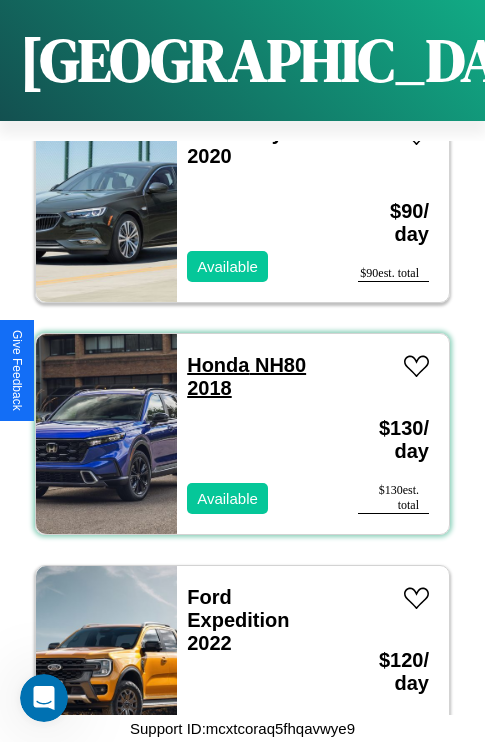 click on "Honda   NH80   2018" at bounding box center [246, 376] 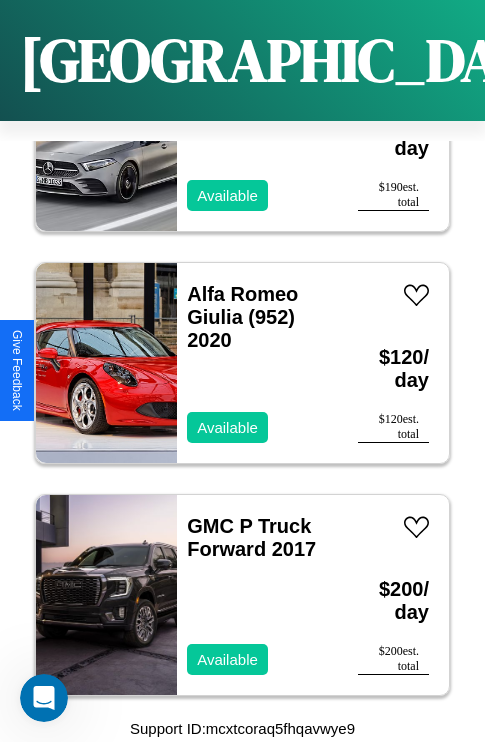 scroll, scrollTop: 17011, scrollLeft: 0, axis: vertical 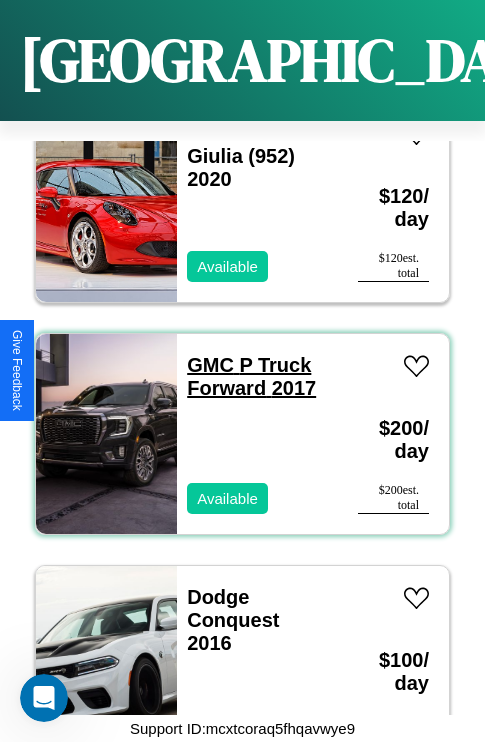 click on "GMC   P Truck Forward   2017" at bounding box center (251, 376) 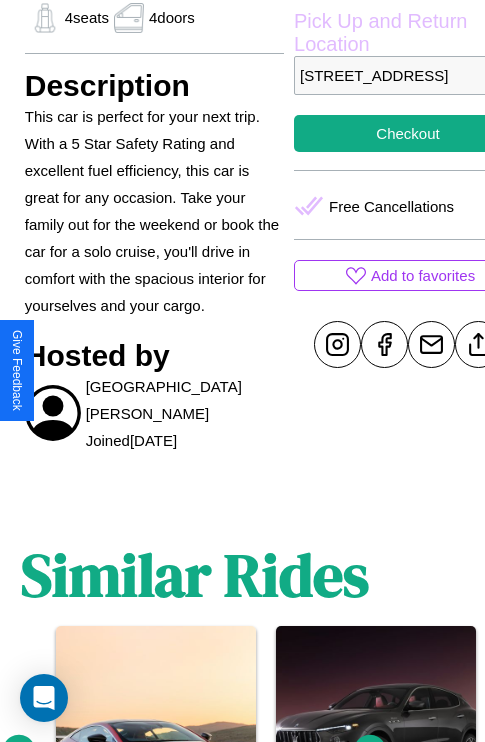 scroll, scrollTop: 709, scrollLeft: 48, axis: both 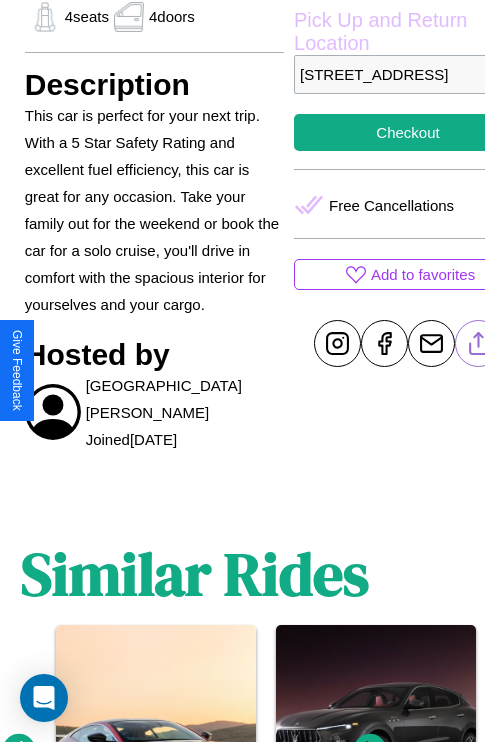 click 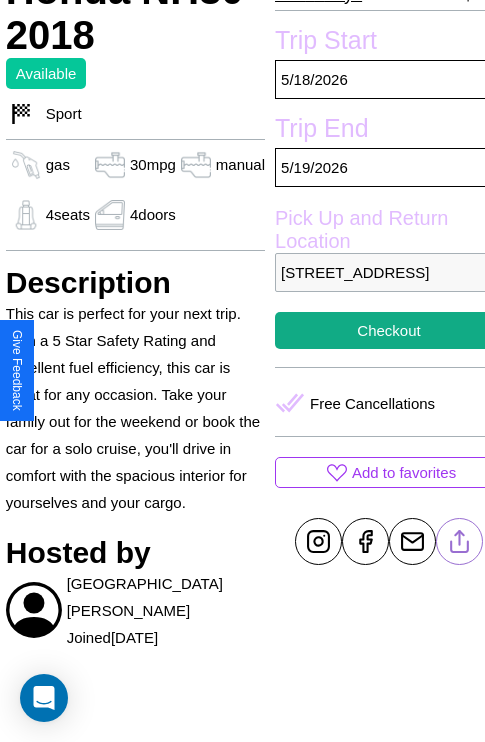 scroll, scrollTop: 498, scrollLeft: 68, axis: both 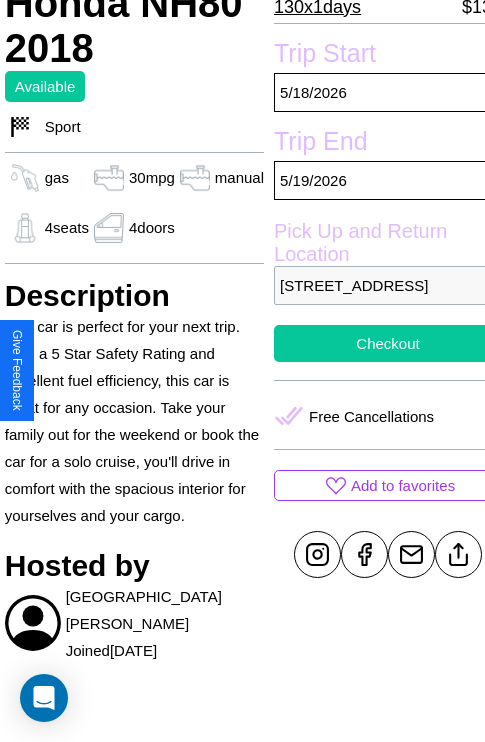 click on "Checkout" at bounding box center [388, 343] 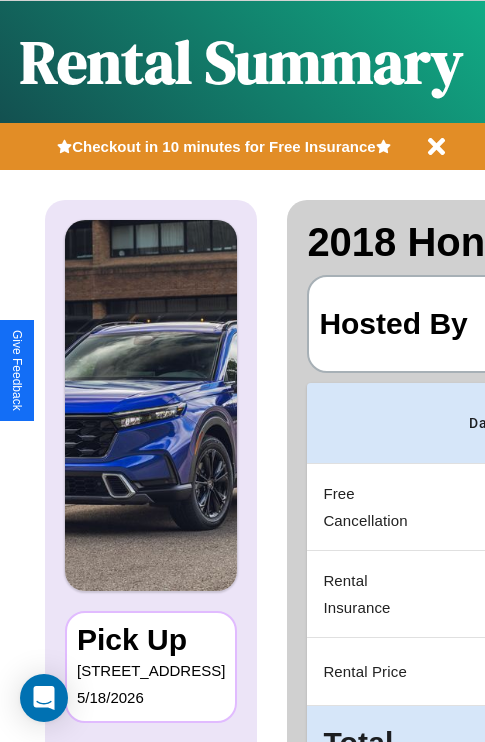 scroll, scrollTop: 0, scrollLeft: 378, axis: horizontal 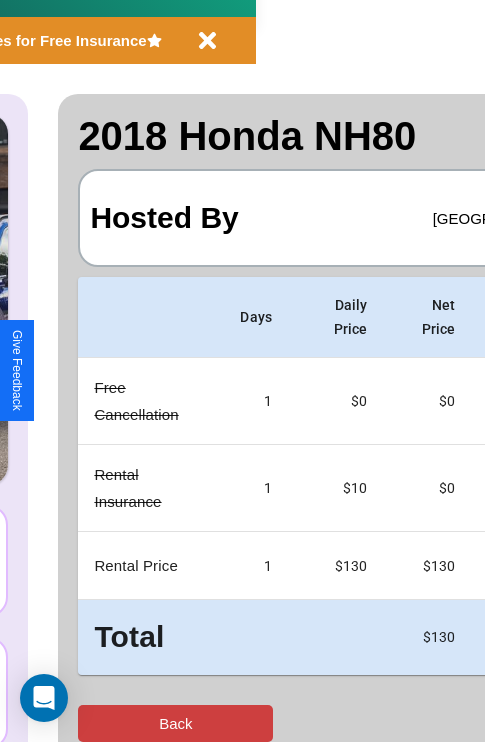 click on "Back" at bounding box center [175, 723] 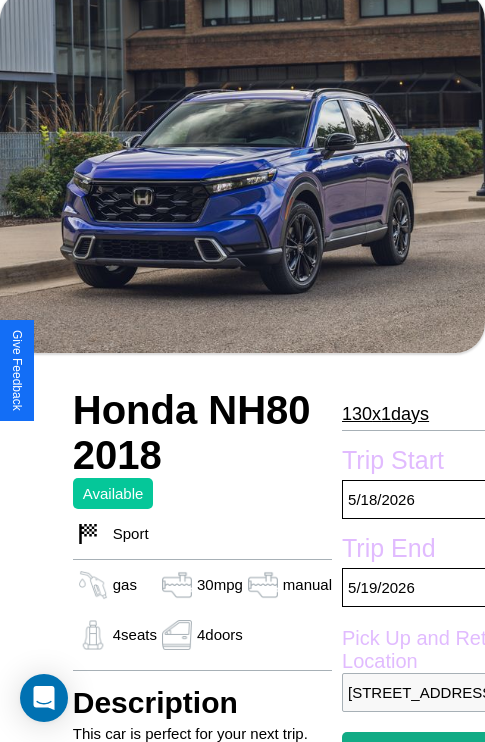 scroll, scrollTop: 134, scrollLeft: 0, axis: vertical 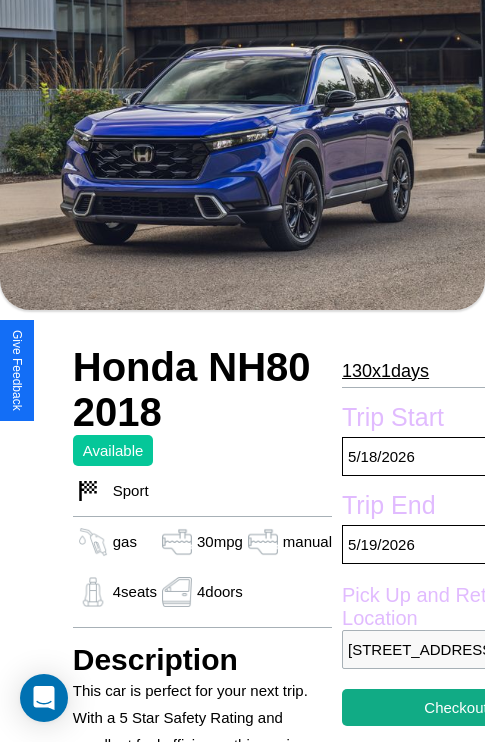 click on "130  x  1  days" at bounding box center (385, 371) 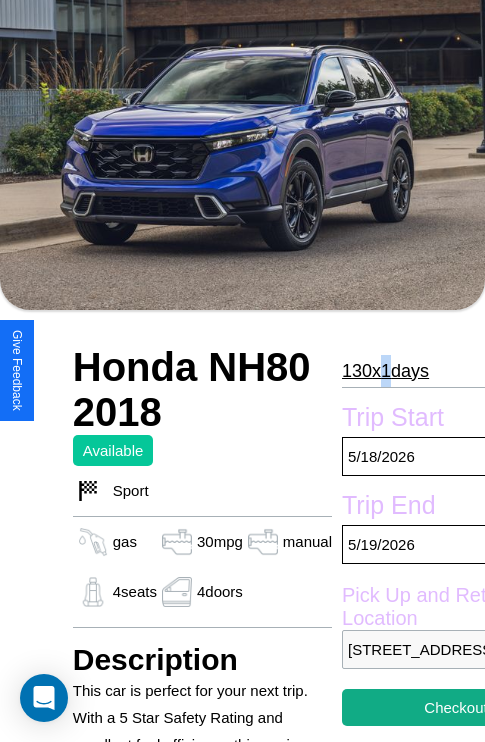 click on "130  x  1  days" at bounding box center (385, 371) 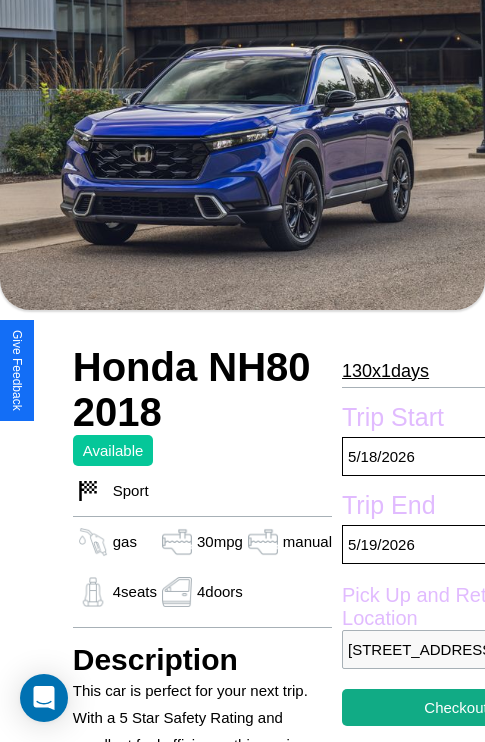 click on "130  x  1  days" at bounding box center (385, 371) 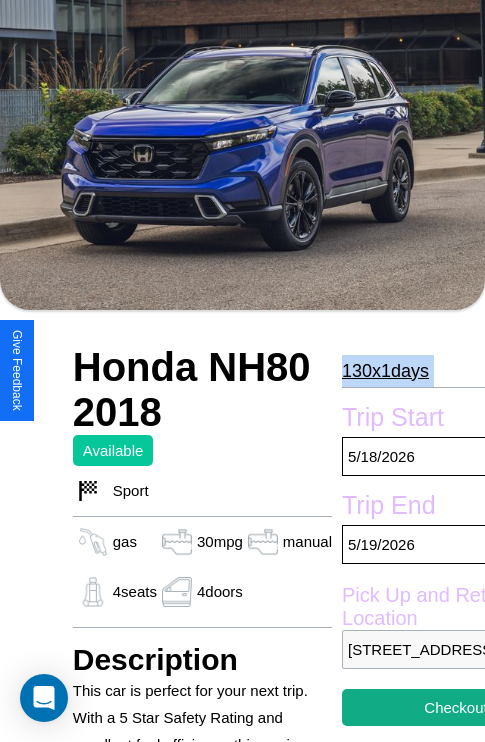 click on "130  x  1  days" at bounding box center [385, 371] 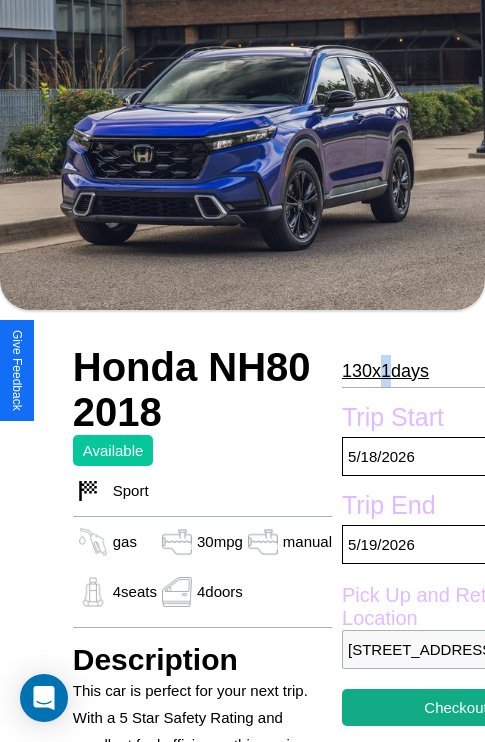 click on "130  x  1  days" at bounding box center (385, 371) 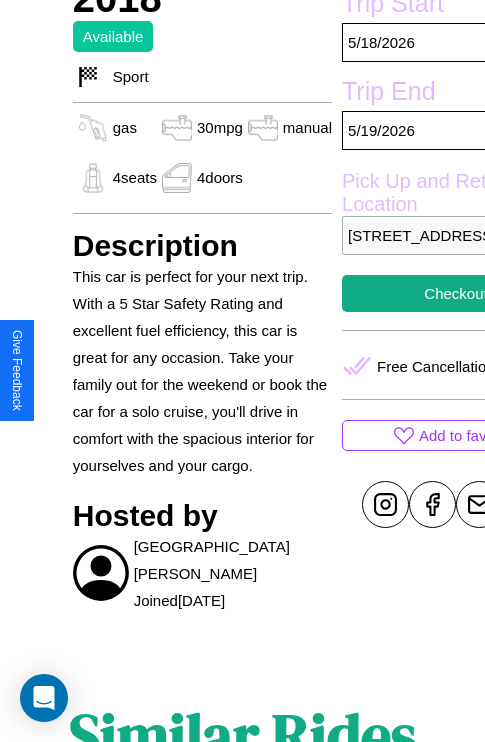 scroll, scrollTop: 709, scrollLeft: 48, axis: both 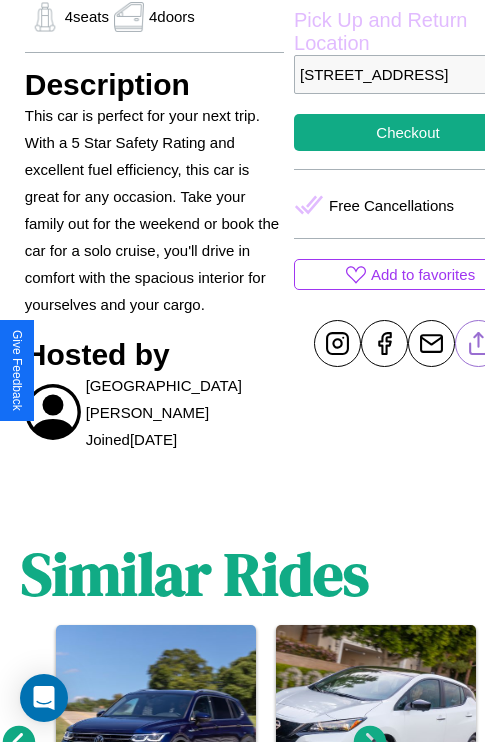 click 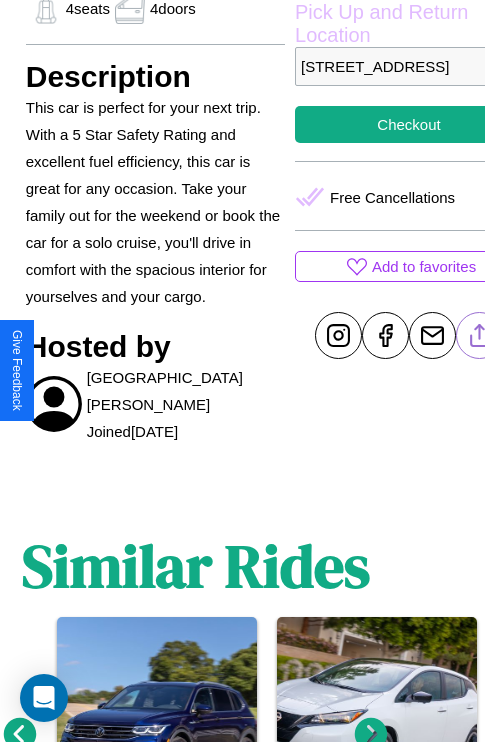 scroll, scrollTop: 895, scrollLeft: 30, axis: both 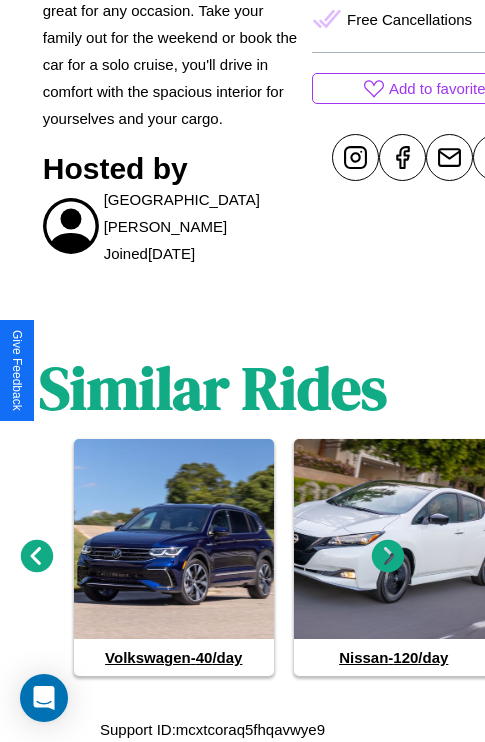 click 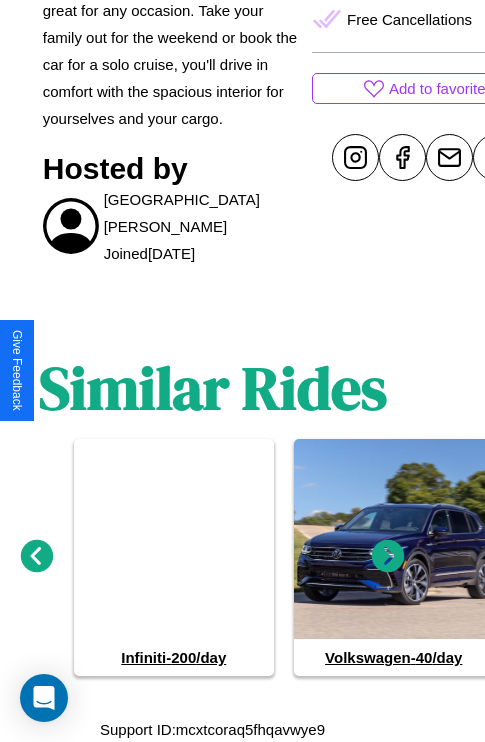 click 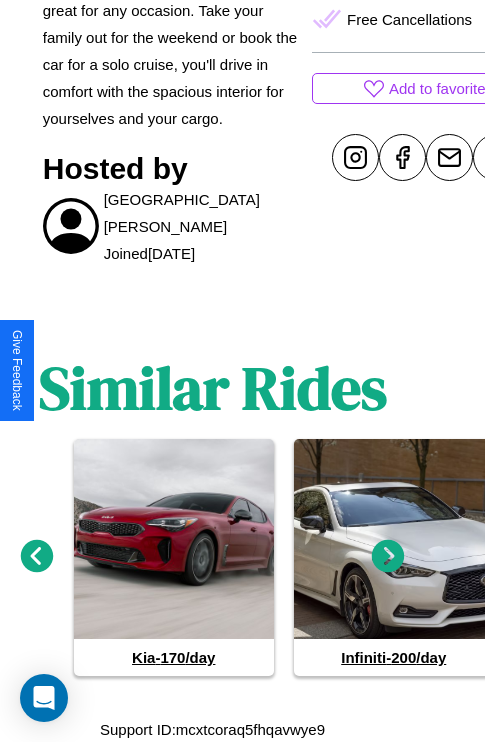 click 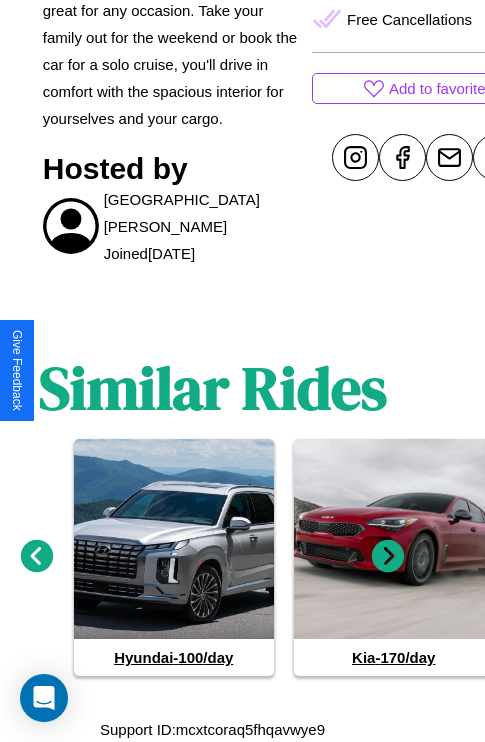 click 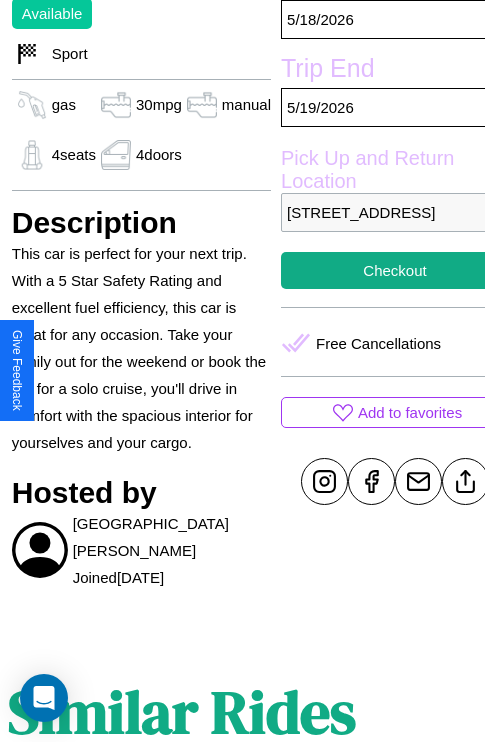 scroll, scrollTop: 498, scrollLeft: 68, axis: both 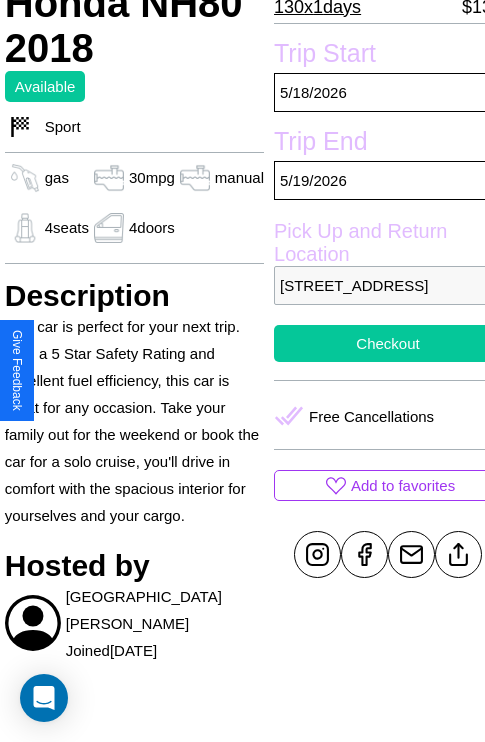 click on "Checkout" at bounding box center [388, 343] 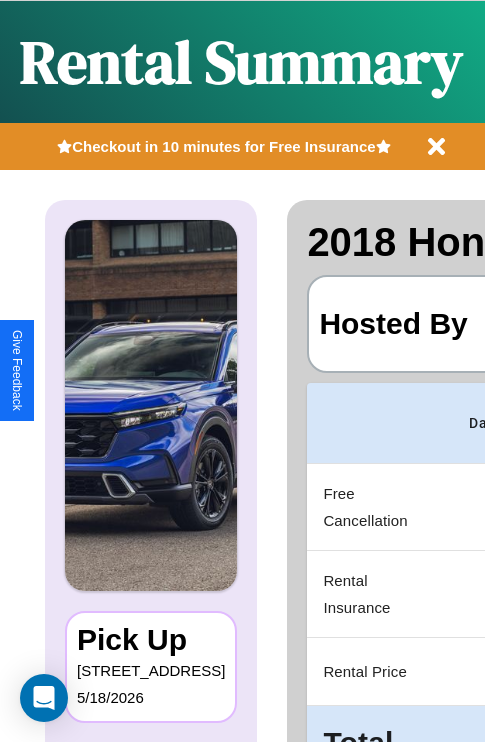 scroll, scrollTop: 0, scrollLeft: 378, axis: horizontal 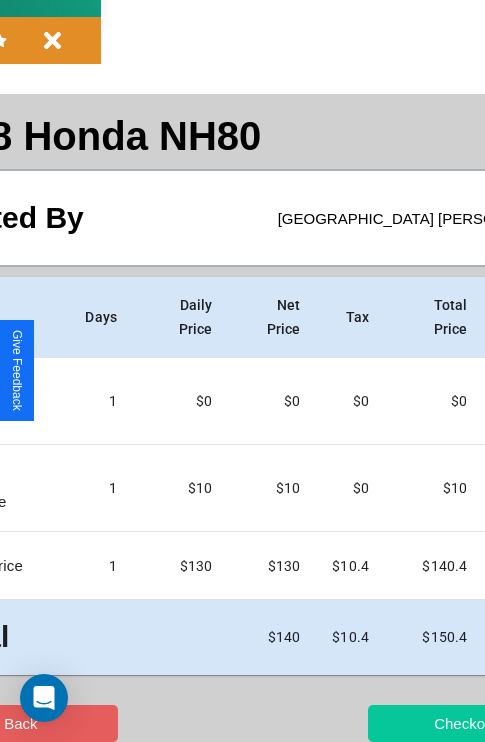 click on "Checkout" at bounding box center [465, 723] 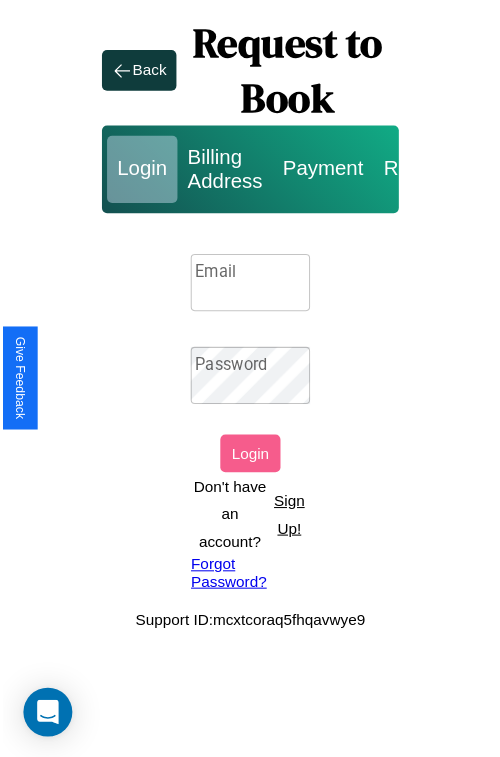 scroll, scrollTop: 0, scrollLeft: 0, axis: both 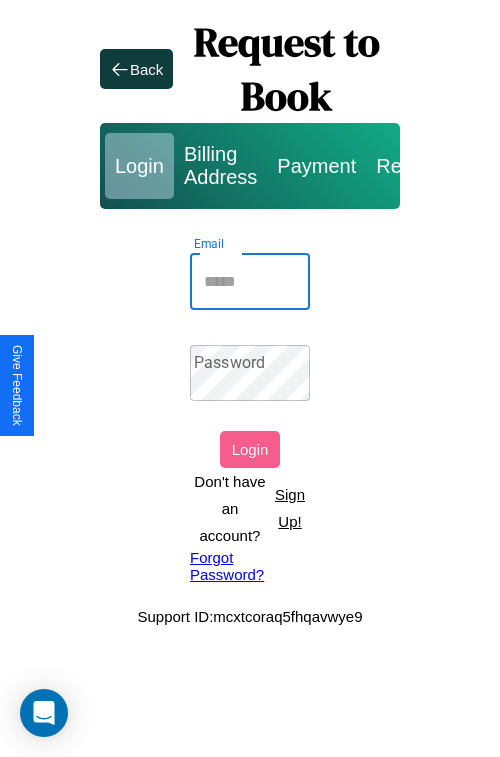 click on "Email" at bounding box center [250, 282] 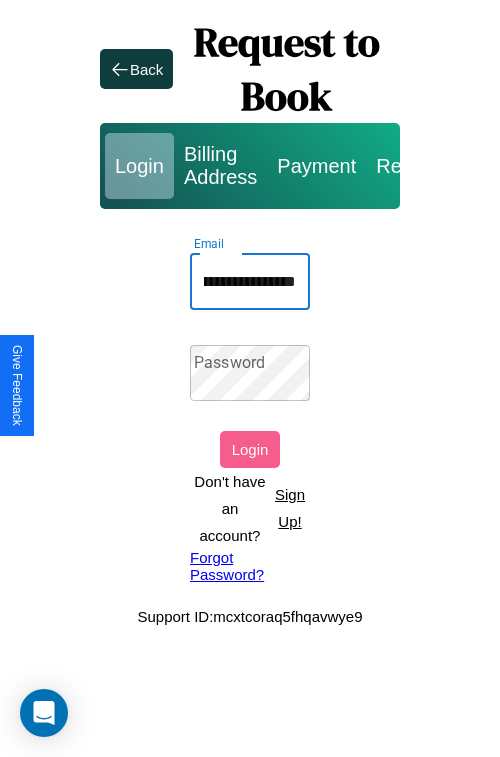 scroll, scrollTop: 0, scrollLeft: 107, axis: horizontal 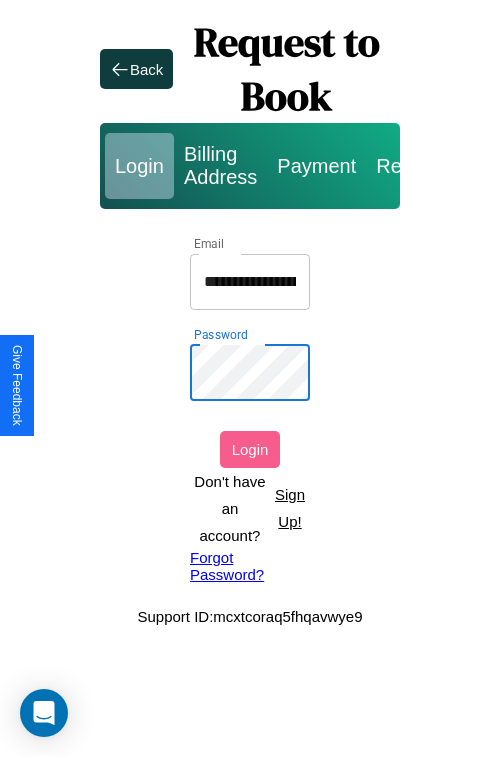 click on "Login" at bounding box center (250, 449) 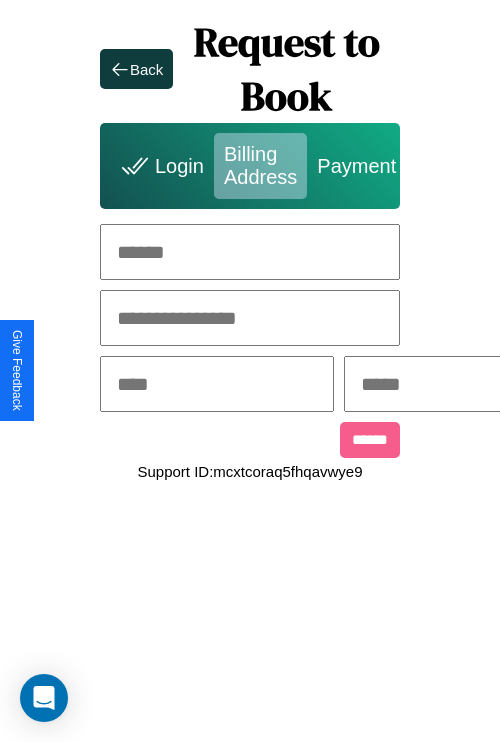 click at bounding box center [250, 252] 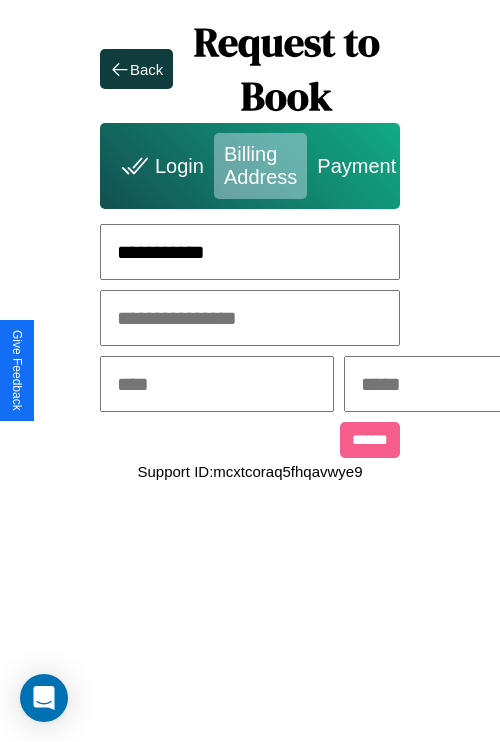 type on "**********" 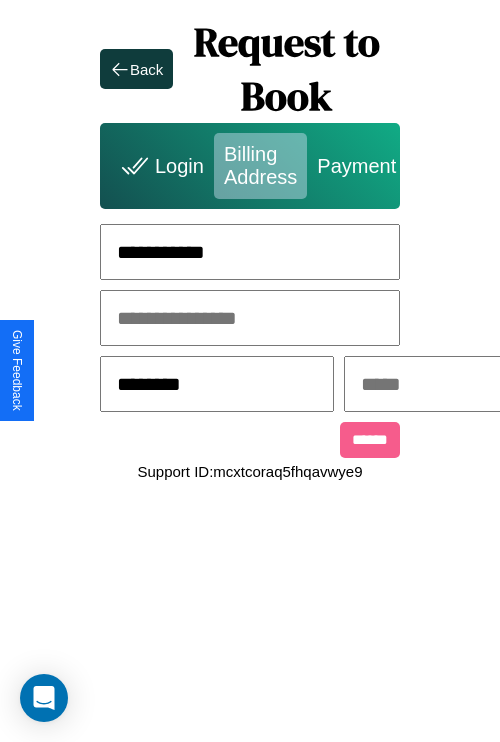 type on "********" 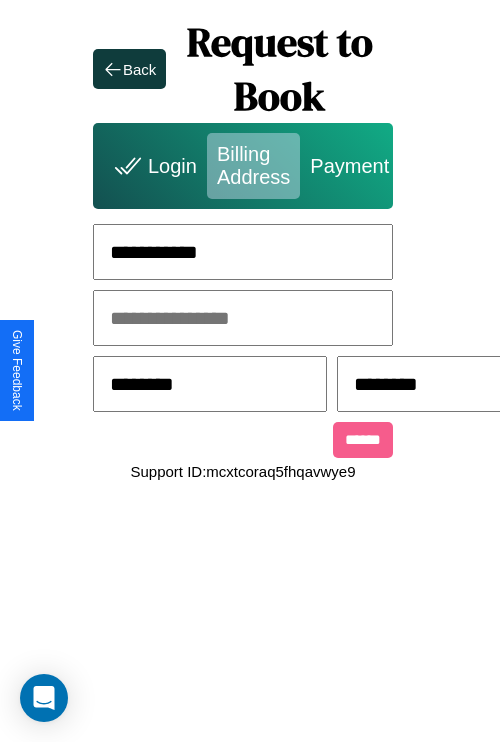 scroll, scrollTop: 0, scrollLeft: 517, axis: horizontal 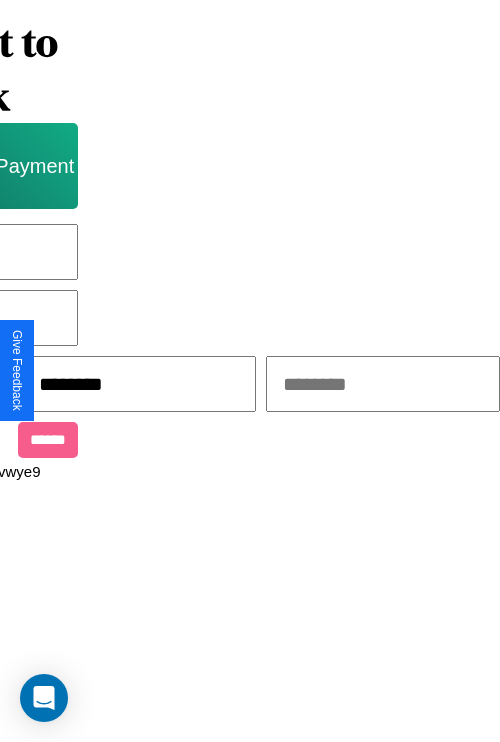 type on "********" 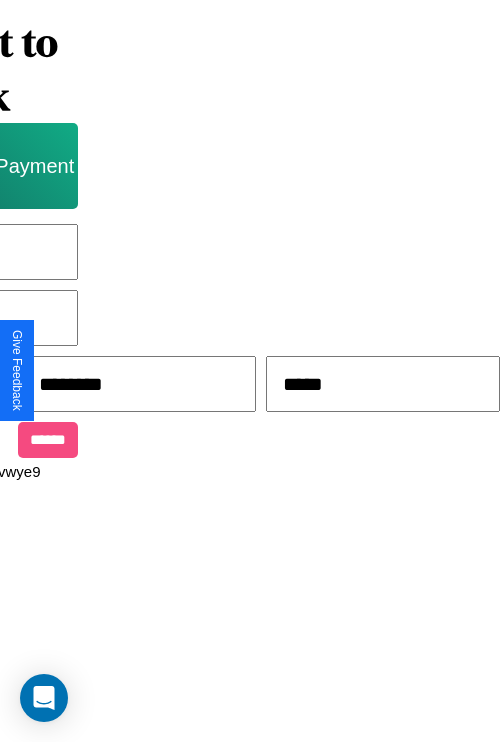 type on "*****" 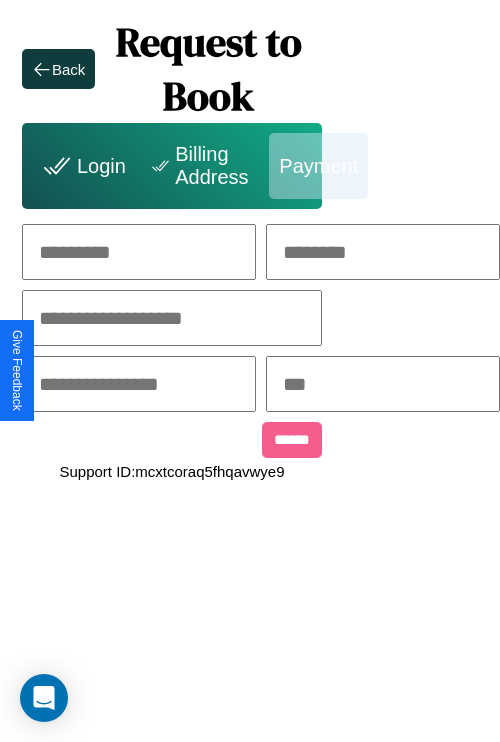 scroll, scrollTop: 0, scrollLeft: 208, axis: horizontal 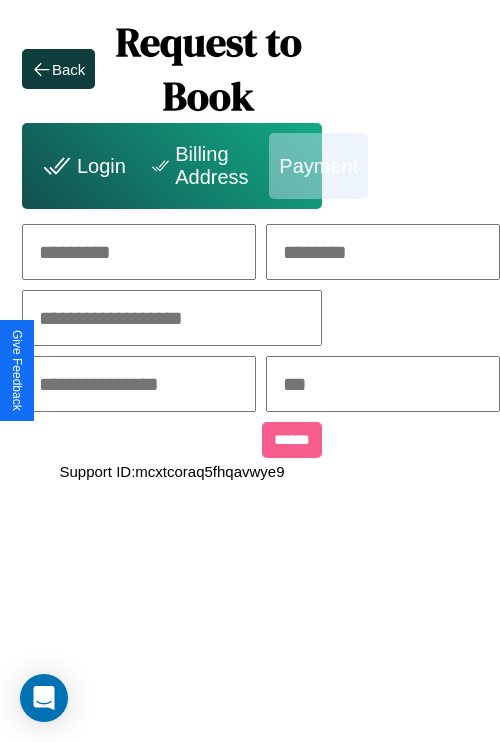 click at bounding box center [139, 252] 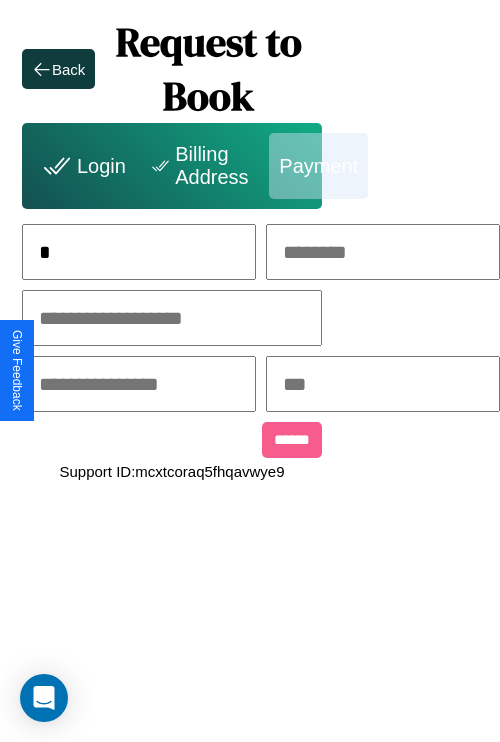 scroll, scrollTop: 0, scrollLeft: 133, axis: horizontal 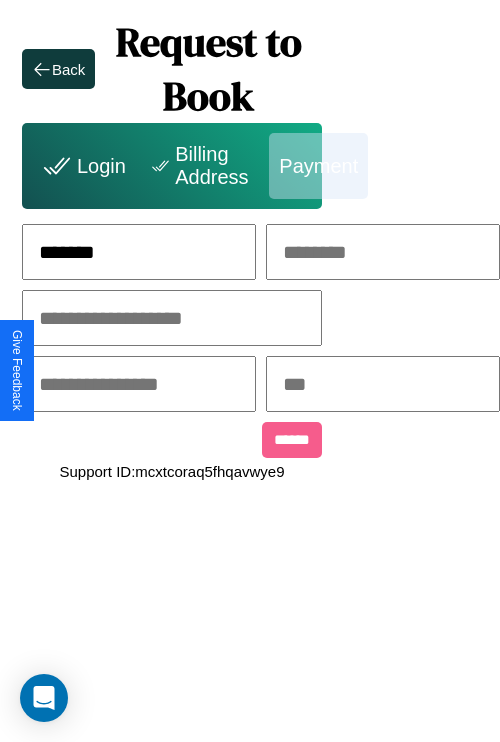type on "*******" 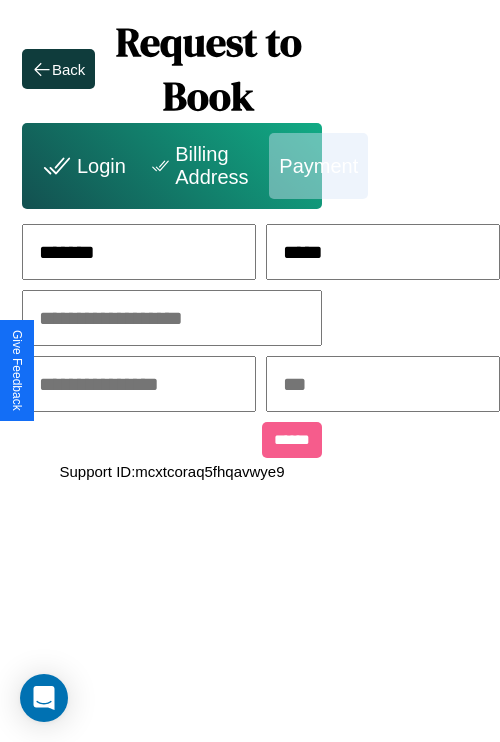 type on "*****" 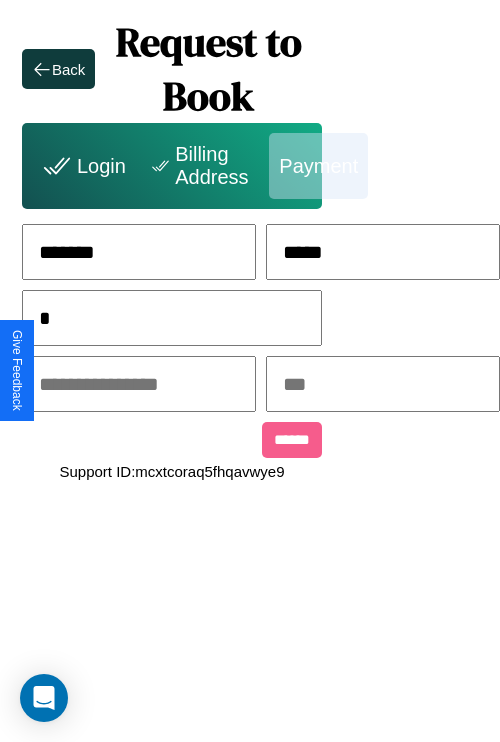 scroll, scrollTop: 0, scrollLeft: 128, axis: horizontal 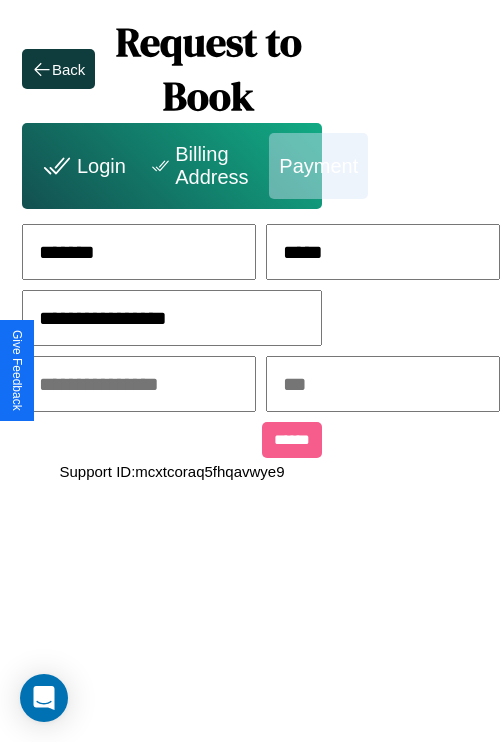 type on "**********" 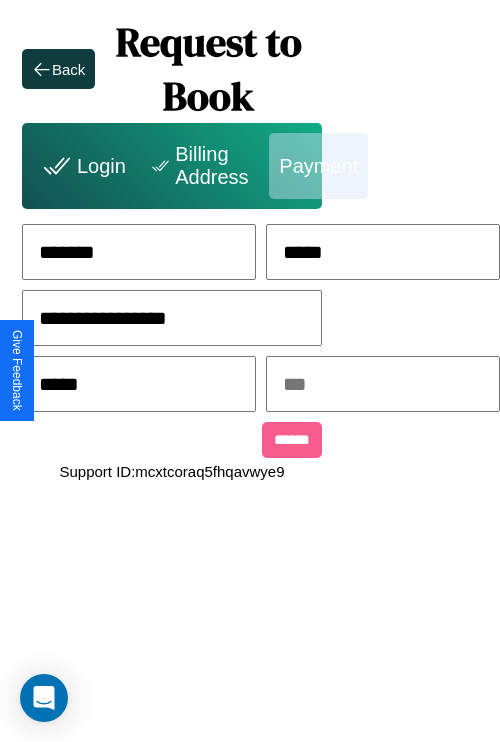 type on "*****" 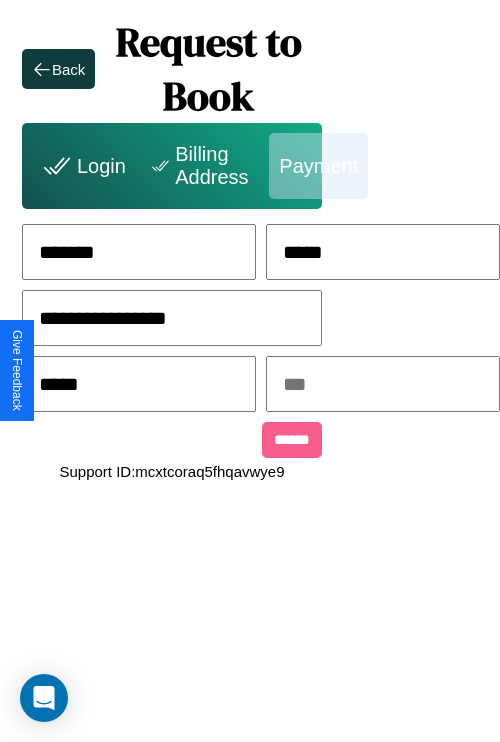 click at bounding box center [383, 384] 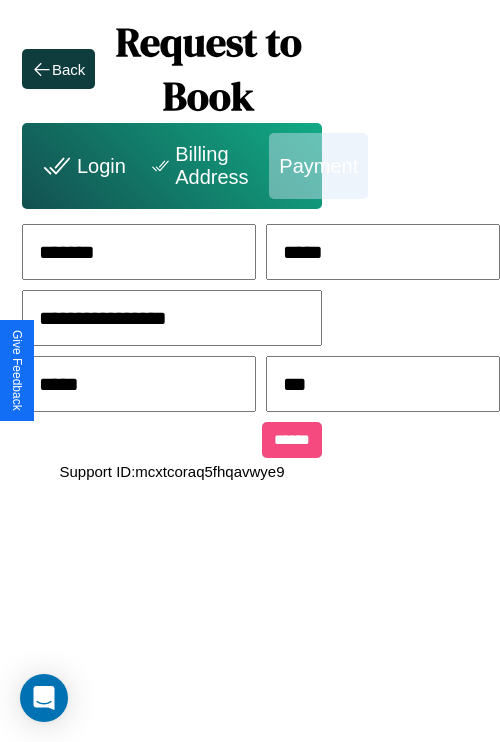 type on "***" 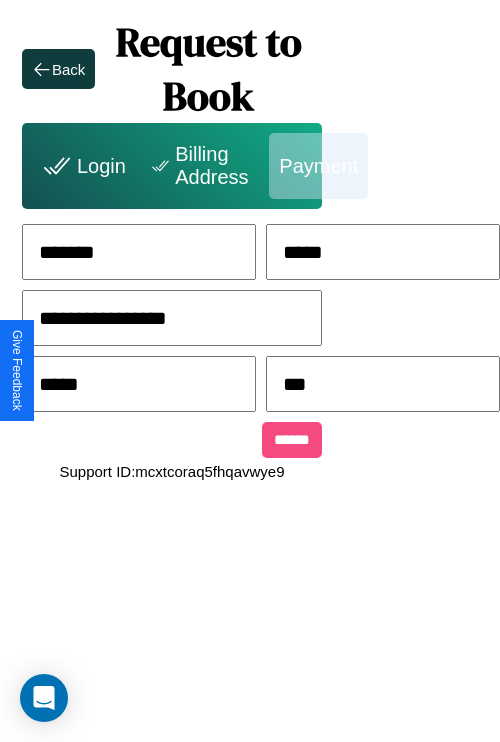 click on "******" at bounding box center [292, 440] 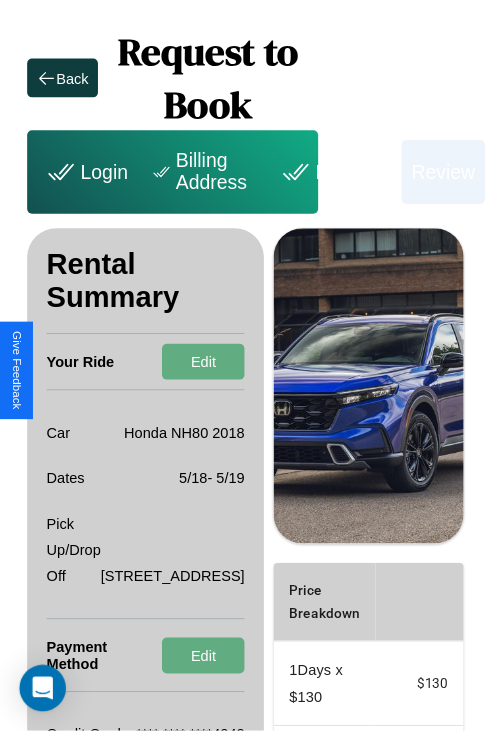 scroll, scrollTop: 0, scrollLeft: 72, axis: horizontal 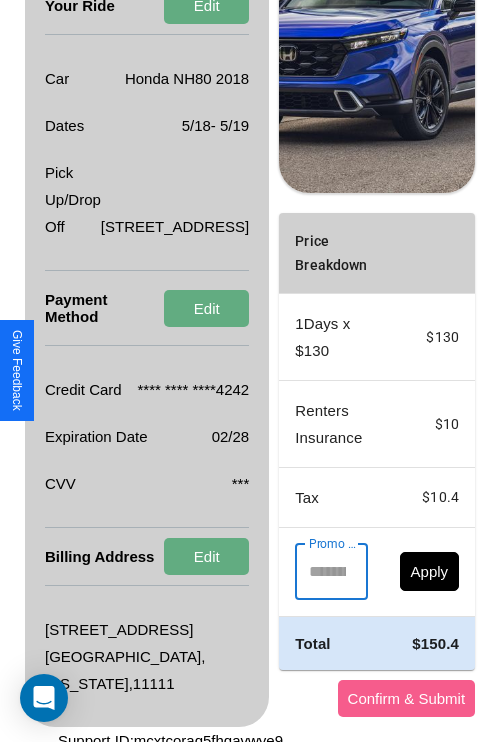 click on "Promo Code" at bounding box center (320, 572) 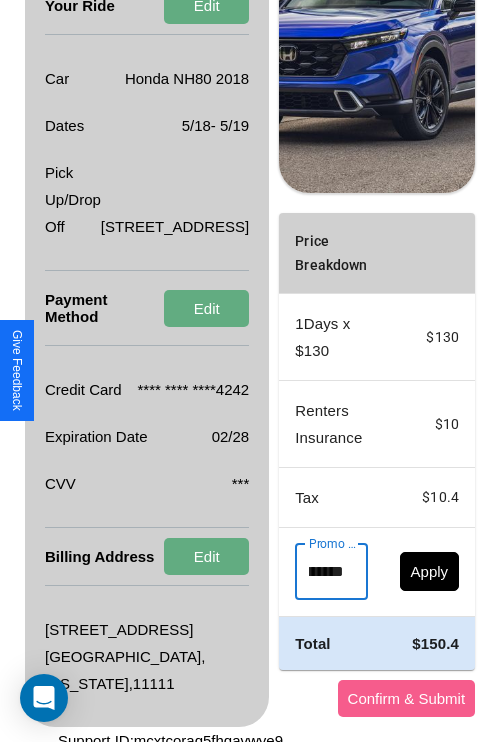 scroll, scrollTop: 0, scrollLeft: 50, axis: horizontal 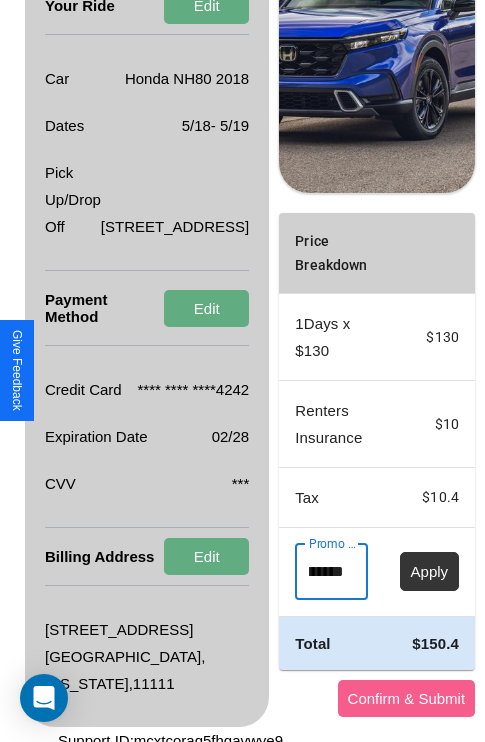type on "********" 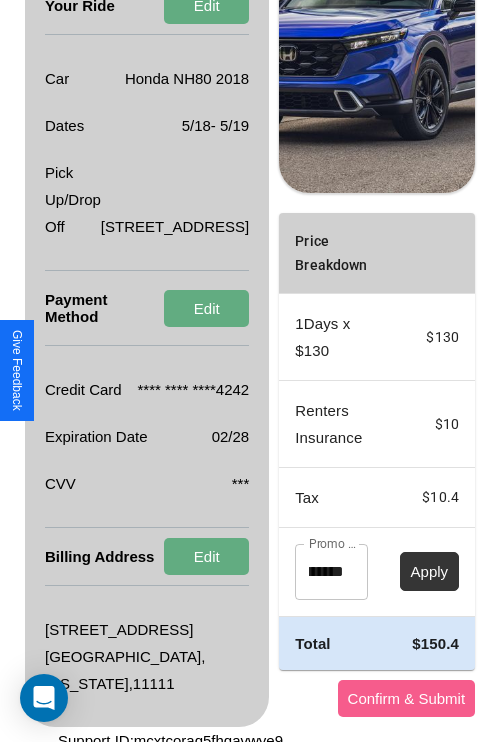 scroll, scrollTop: 0, scrollLeft: 0, axis: both 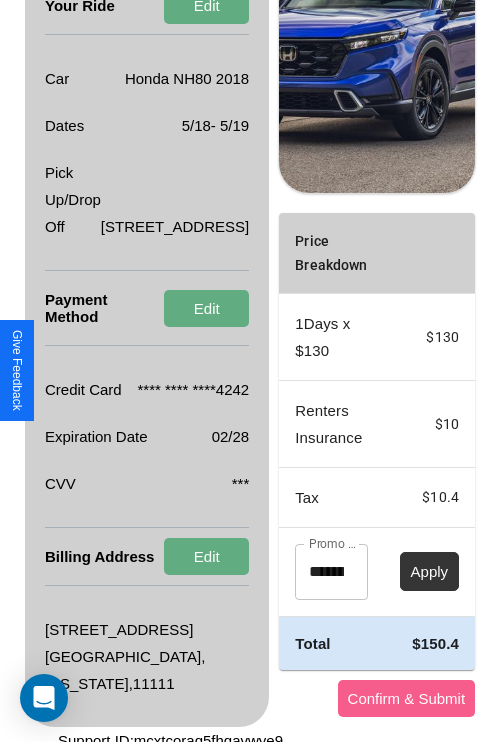 click on "Apply" at bounding box center (430, 571) 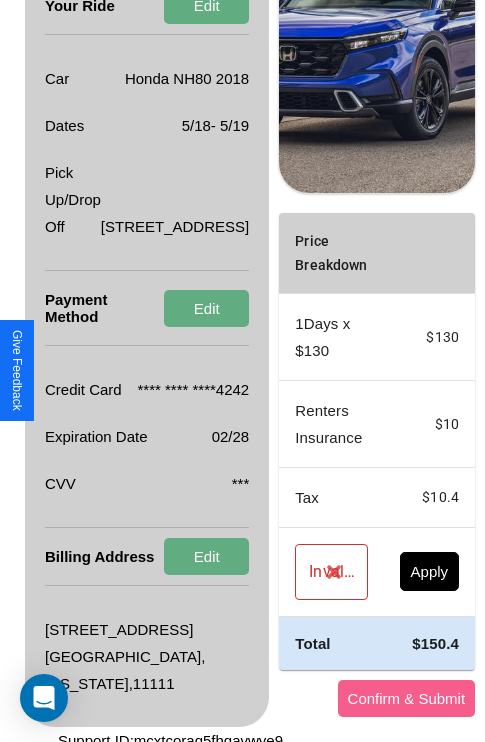 scroll, scrollTop: 0, scrollLeft: 72, axis: horizontal 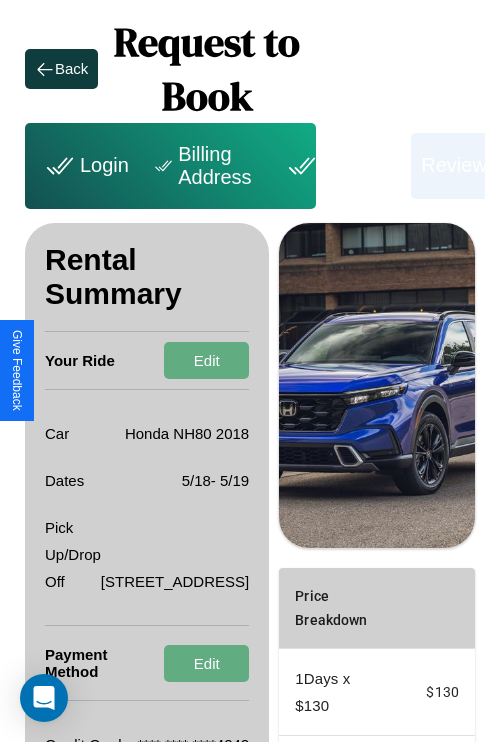 click on "Payment" at bounding box center [341, 166] 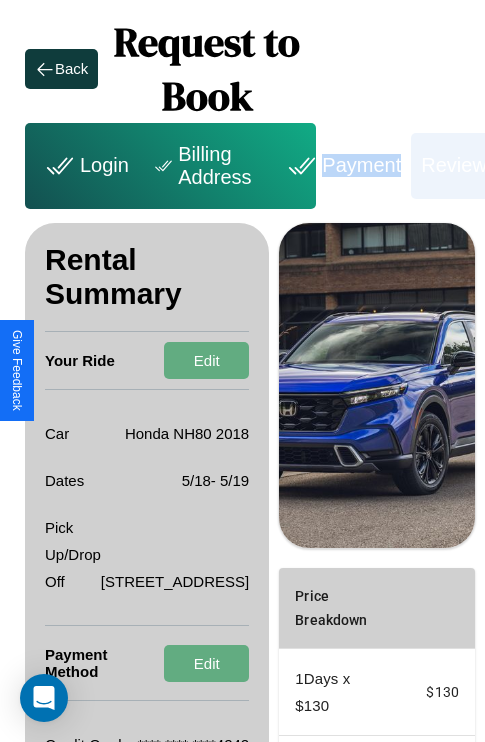 click on "Payment" at bounding box center (341, 166) 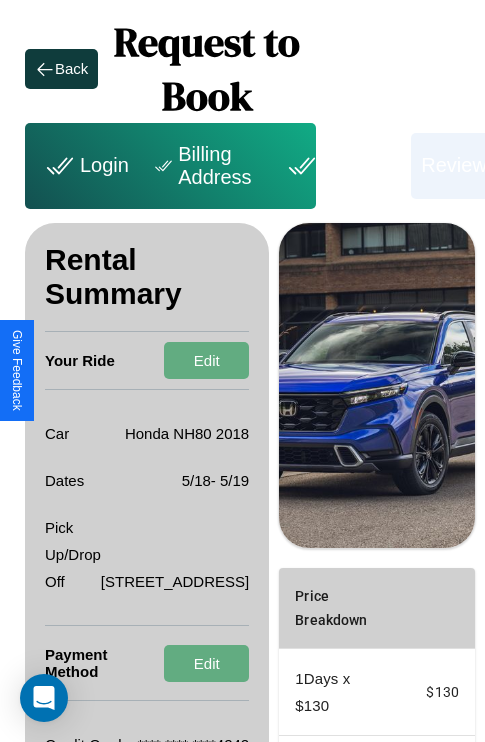 click on "Payment" at bounding box center [341, 166] 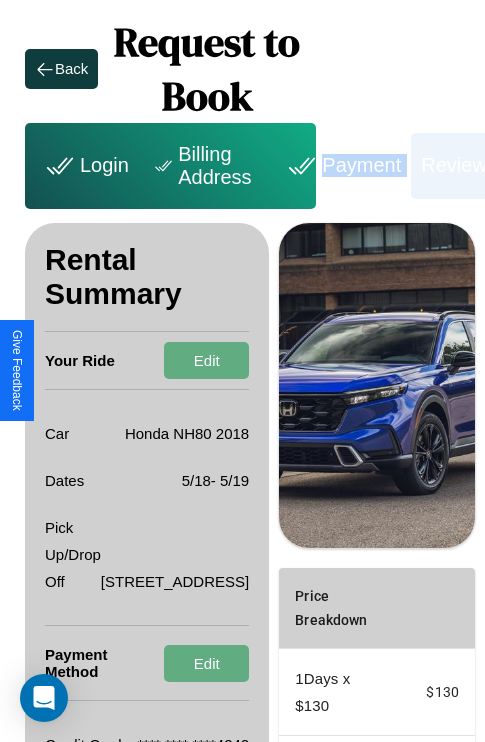 click on "Payment" at bounding box center [341, 166] 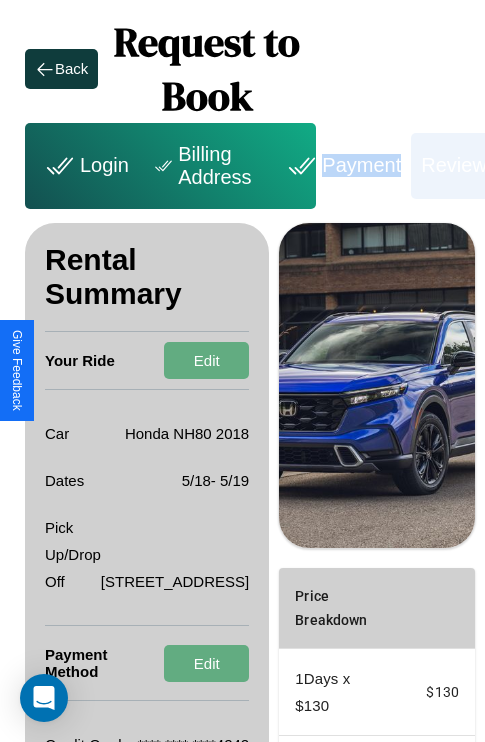 click on "Payment" at bounding box center [341, 166] 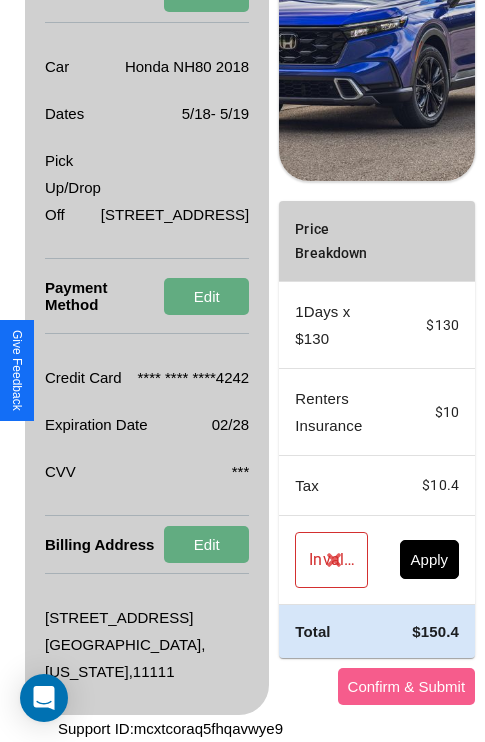 scroll, scrollTop: 509, scrollLeft: 72, axis: both 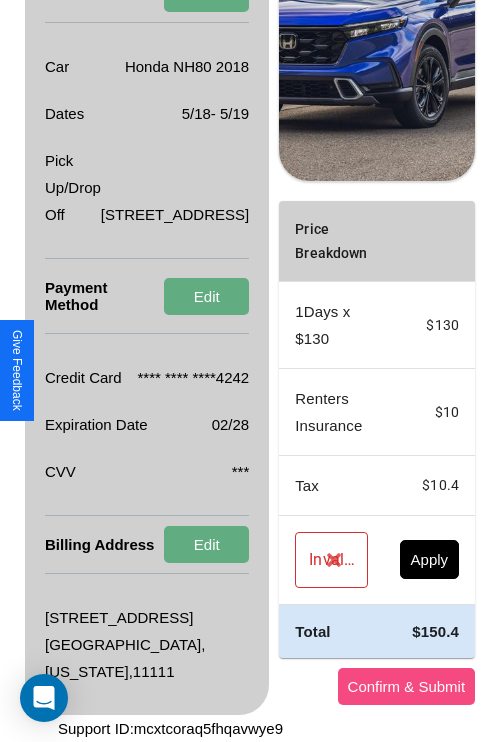 click on "Confirm & Submit" at bounding box center (407, 686) 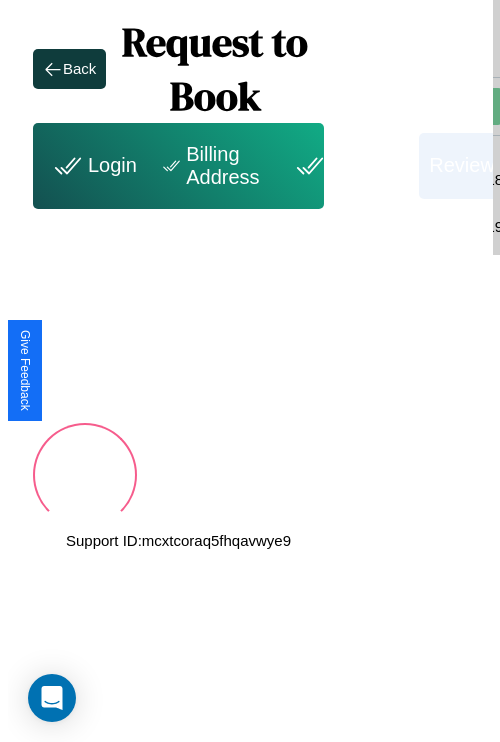scroll, scrollTop: 0, scrollLeft: 72, axis: horizontal 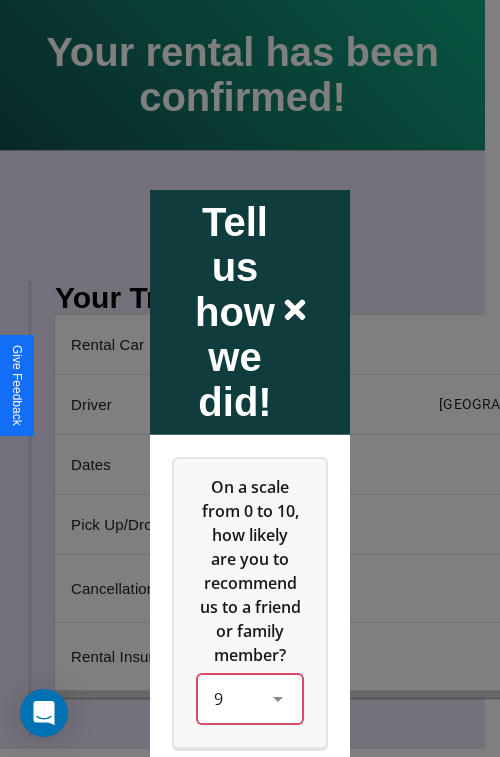 click on "9" at bounding box center (250, 698) 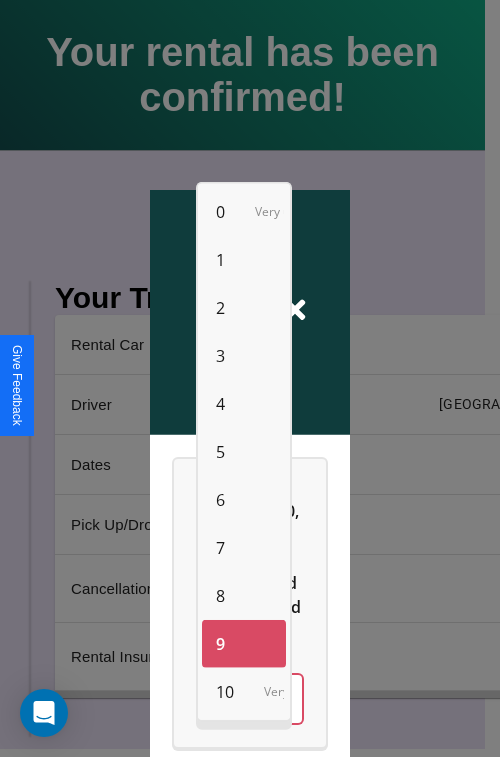 click on "2" at bounding box center (220, 308) 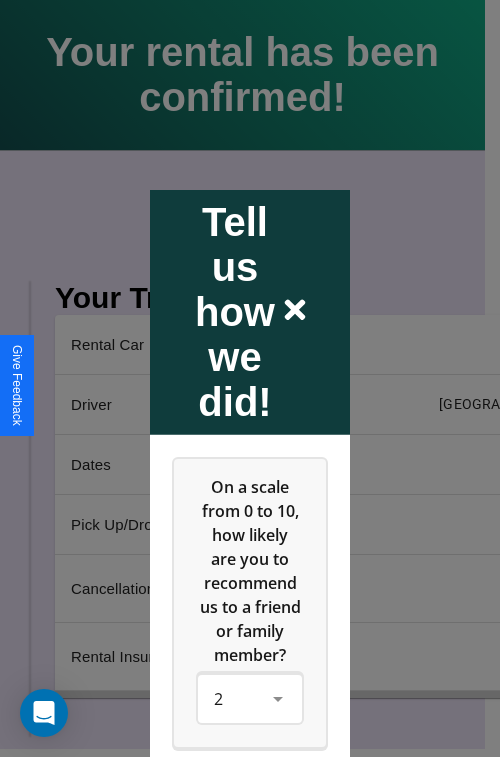 click 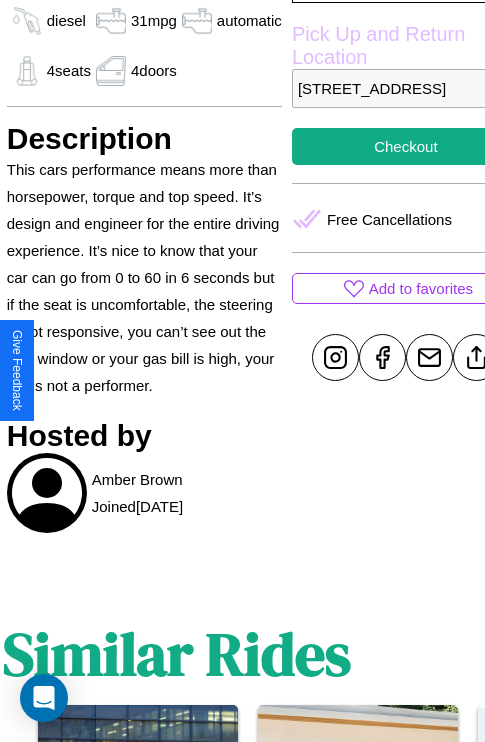 scroll, scrollTop: 709, scrollLeft: 68, axis: both 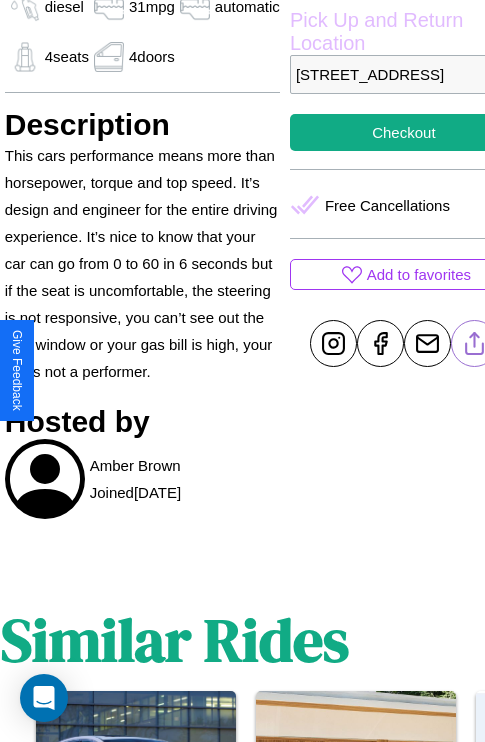 click 